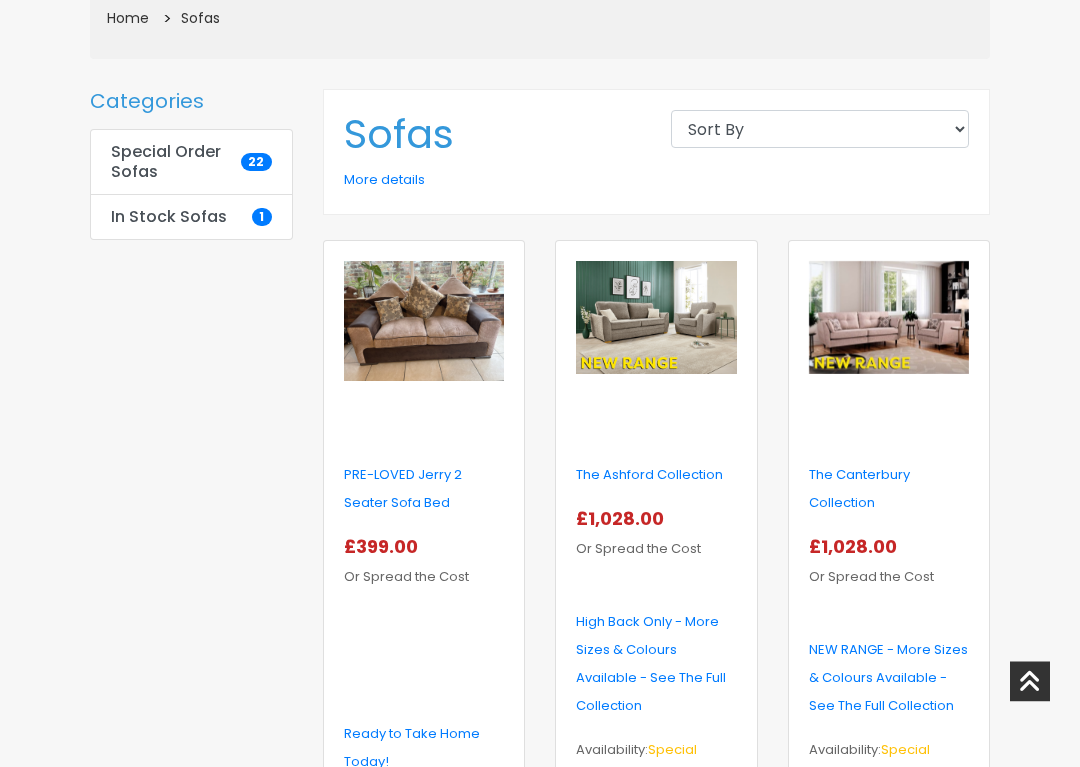 scroll, scrollTop: 442, scrollLeft: 0, axis: vertical 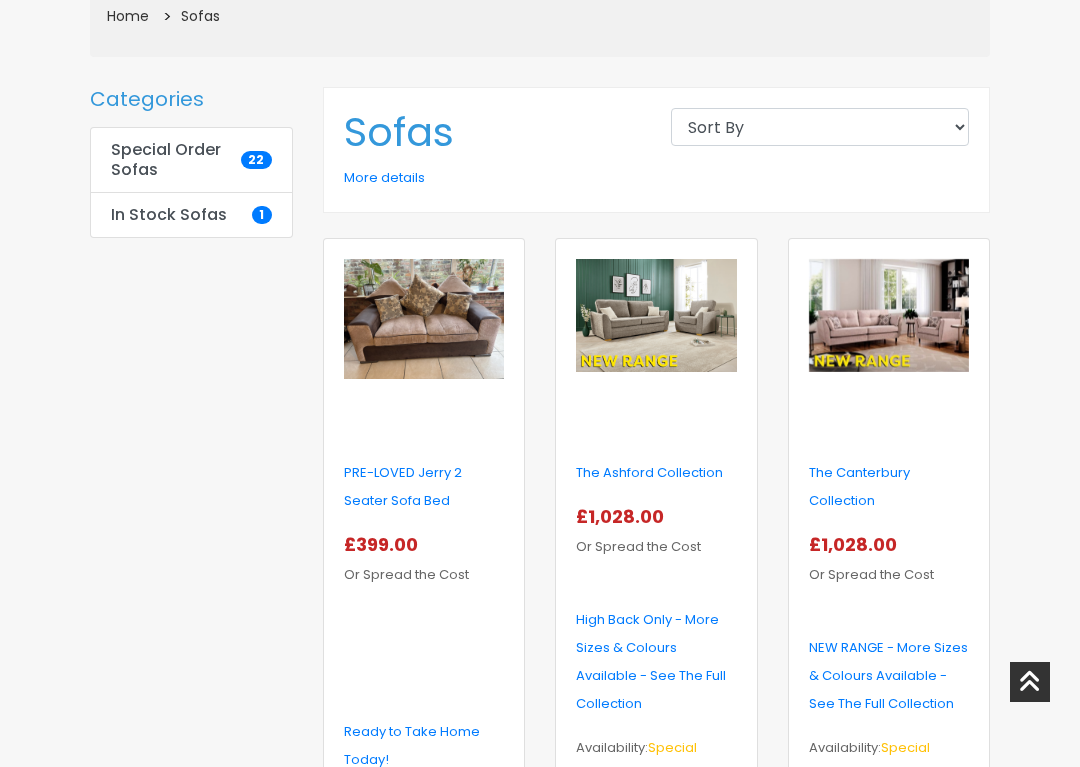 click at bounding box center (656, 315) 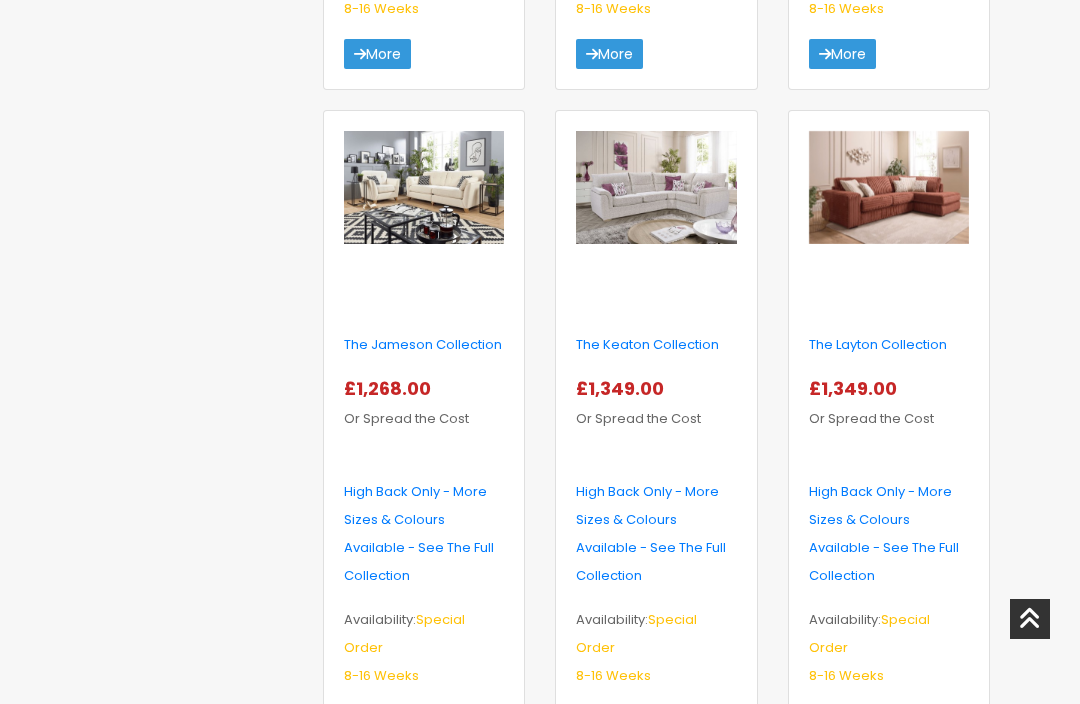scroll, scrollTop: 1906, scrollLeft: 0, axis: vertical 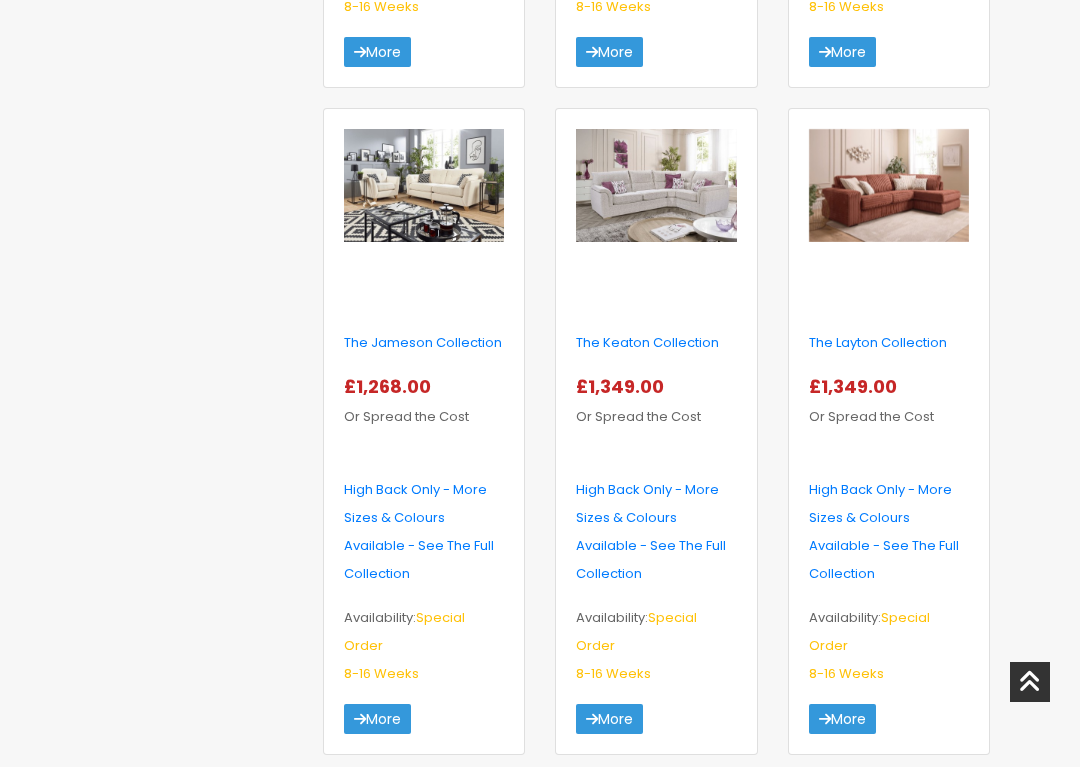 click at bounding box center (656, 185) 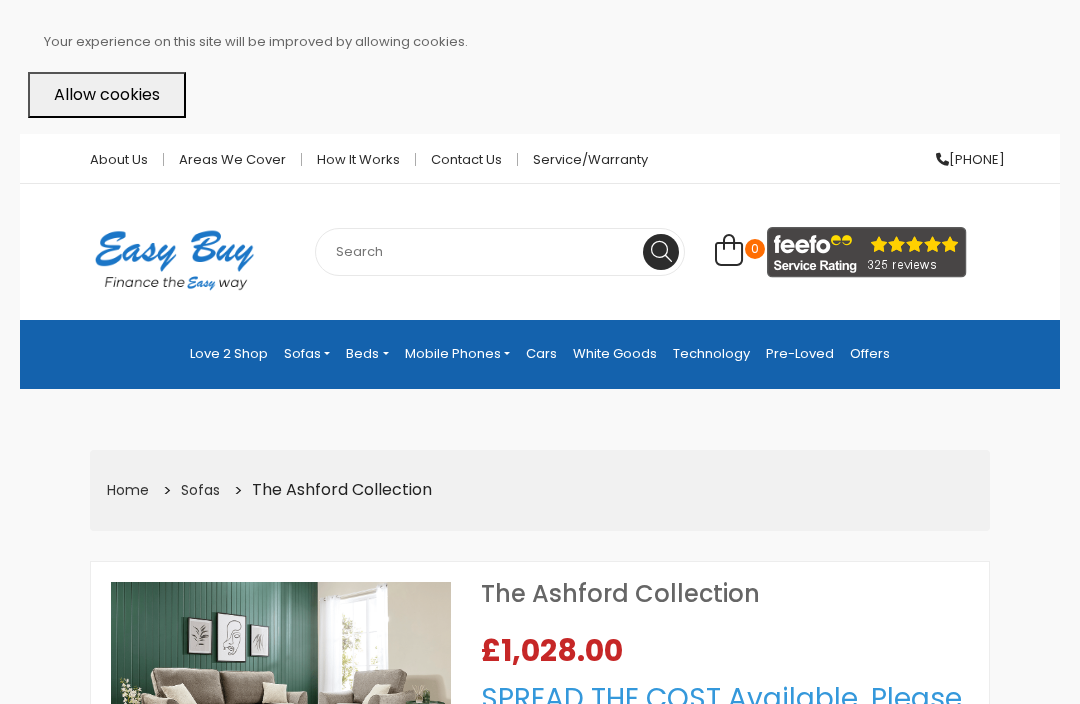 scroll, scrollTop: 0, scrollLeft: 0, axis: both 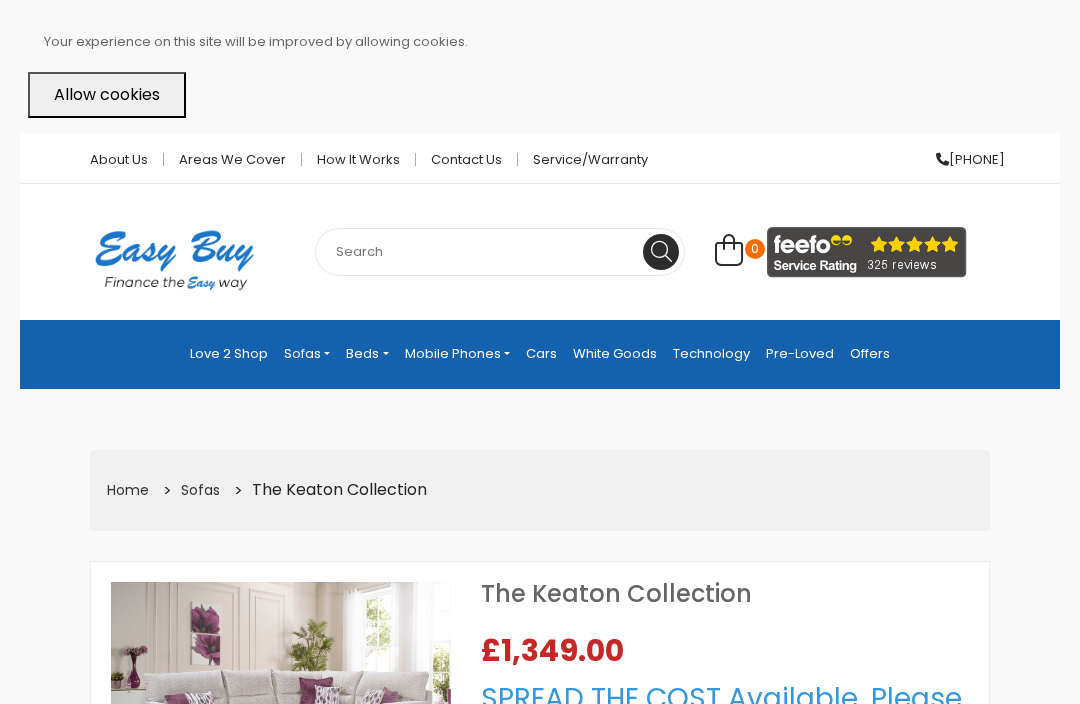 select on "104" 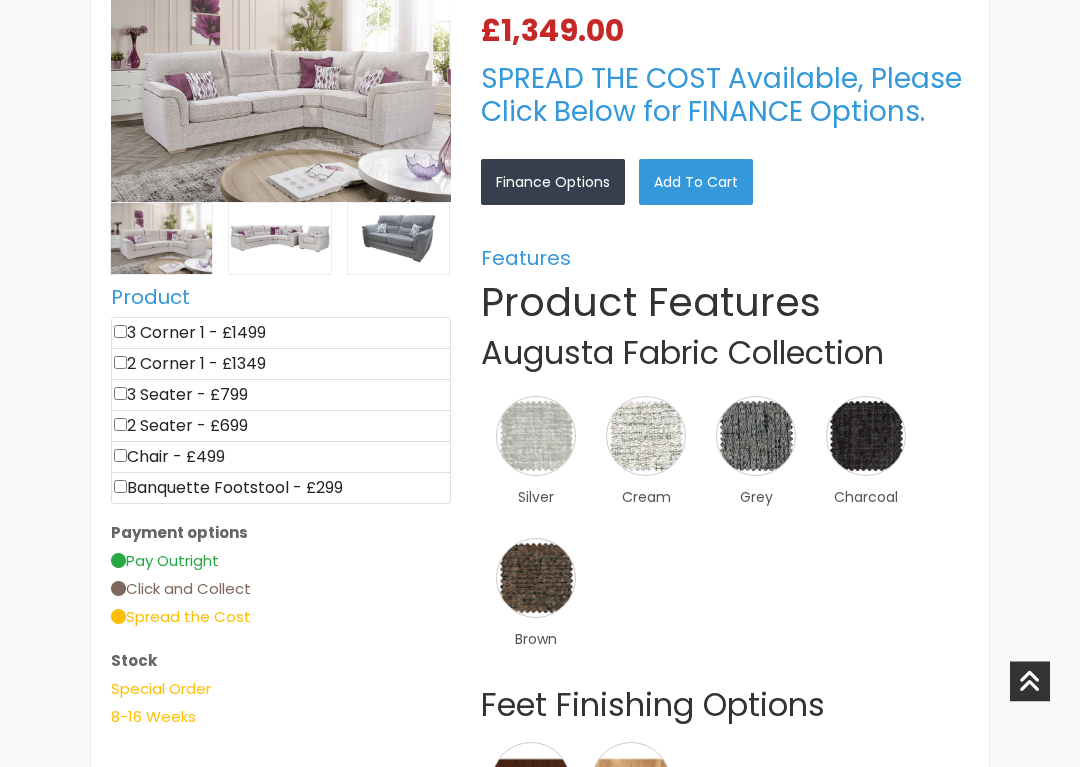 scroll, scrollTop: 625, scrollLeft: 0, axis: vertical 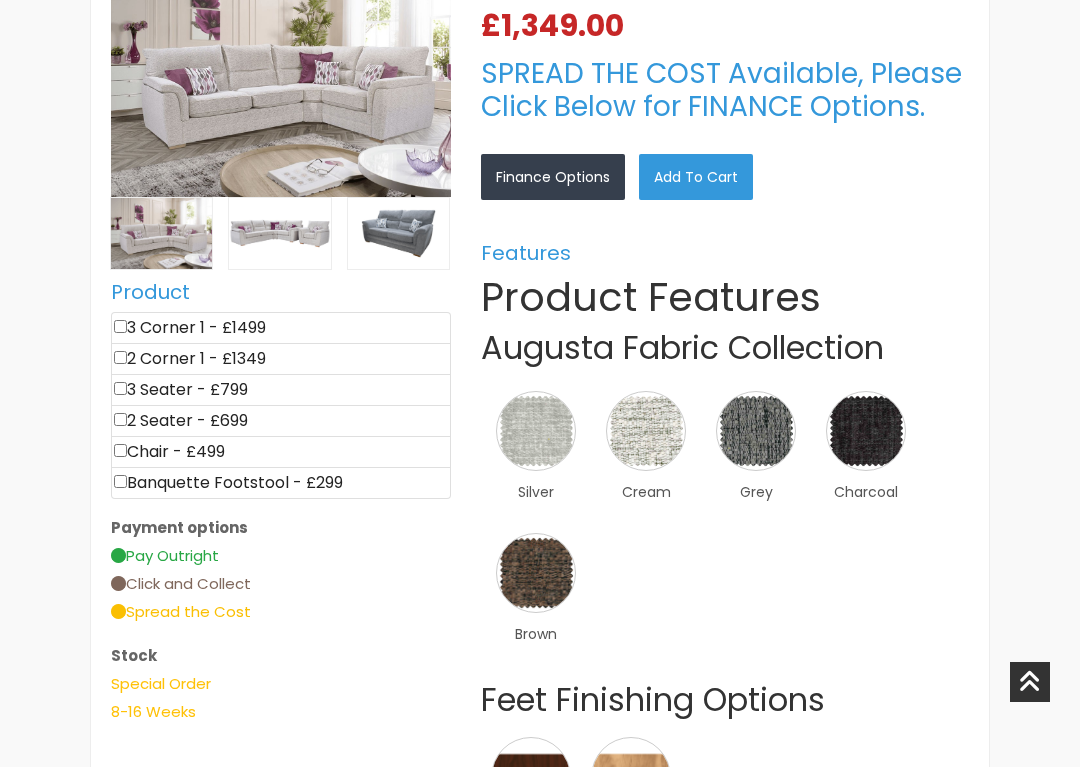 click at bounding box center (536, 573) 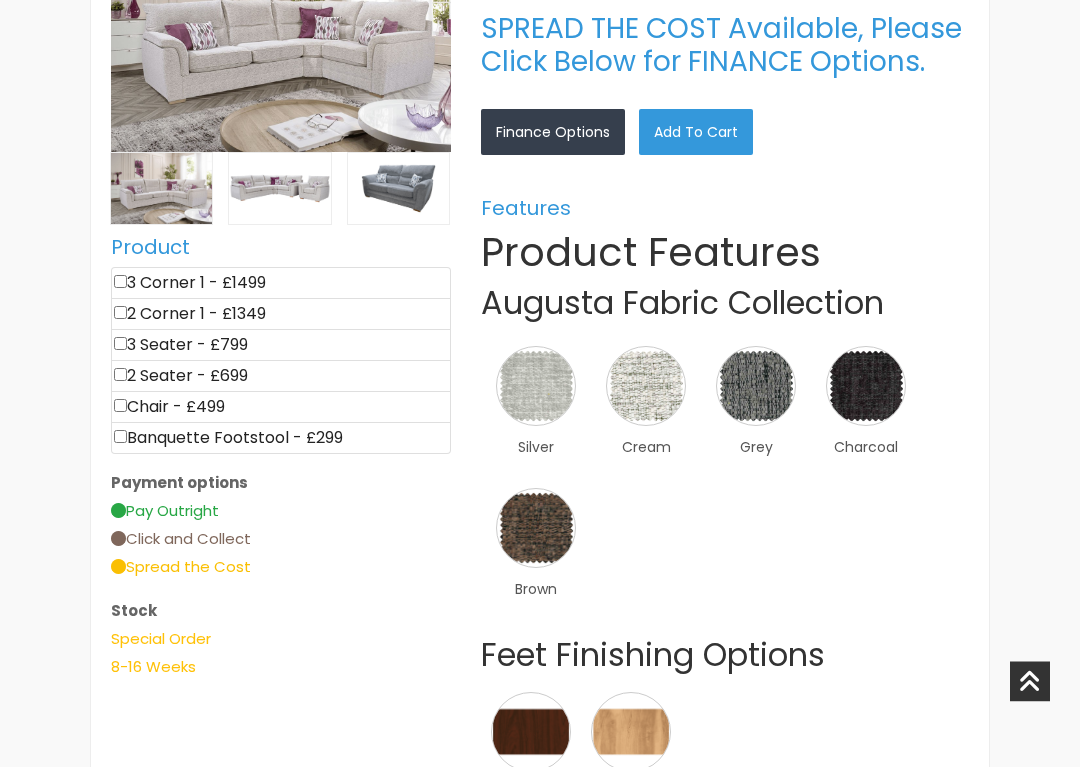 scroll, scrollTop: 670, scrollLeft: 0, axis: vertical 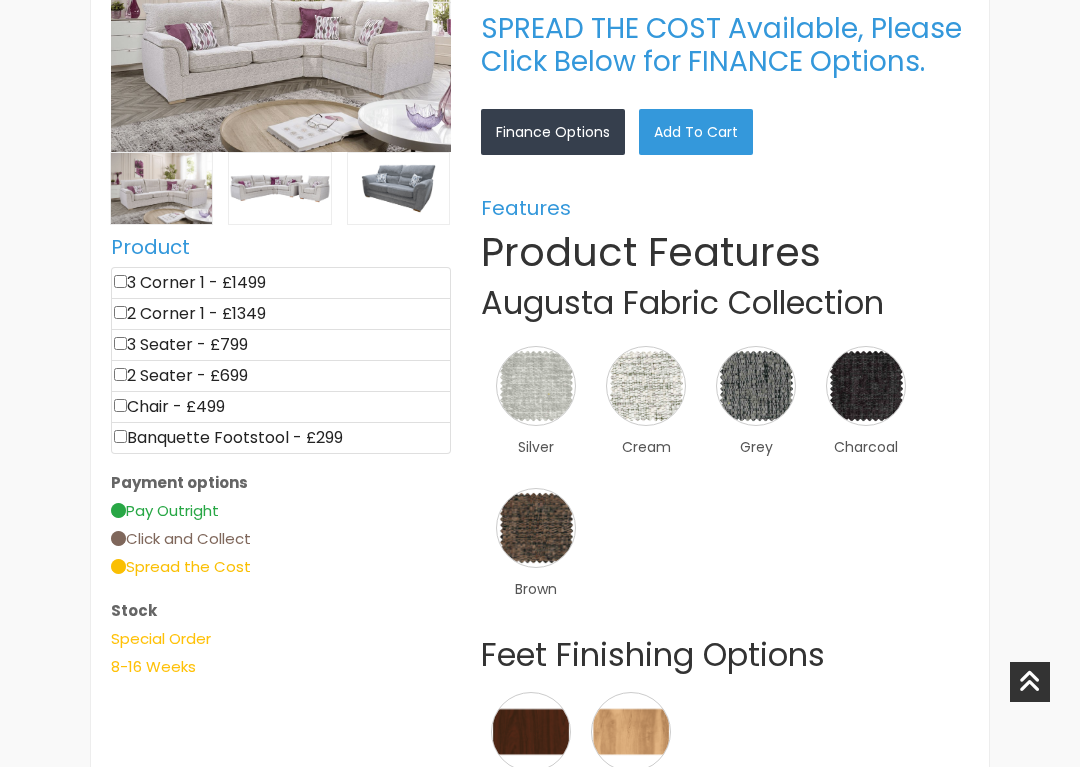 click at bounding box center [646, 386] 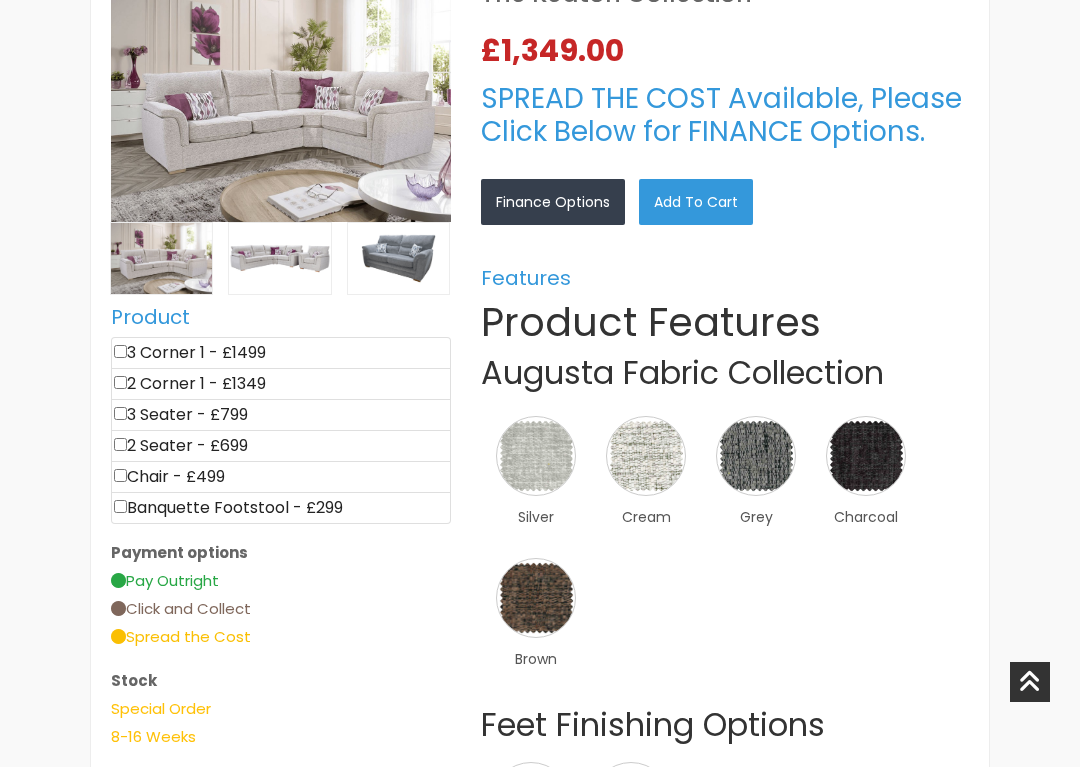scroll, scrollTop: 603, scrollLeft: 0, axis: vertical 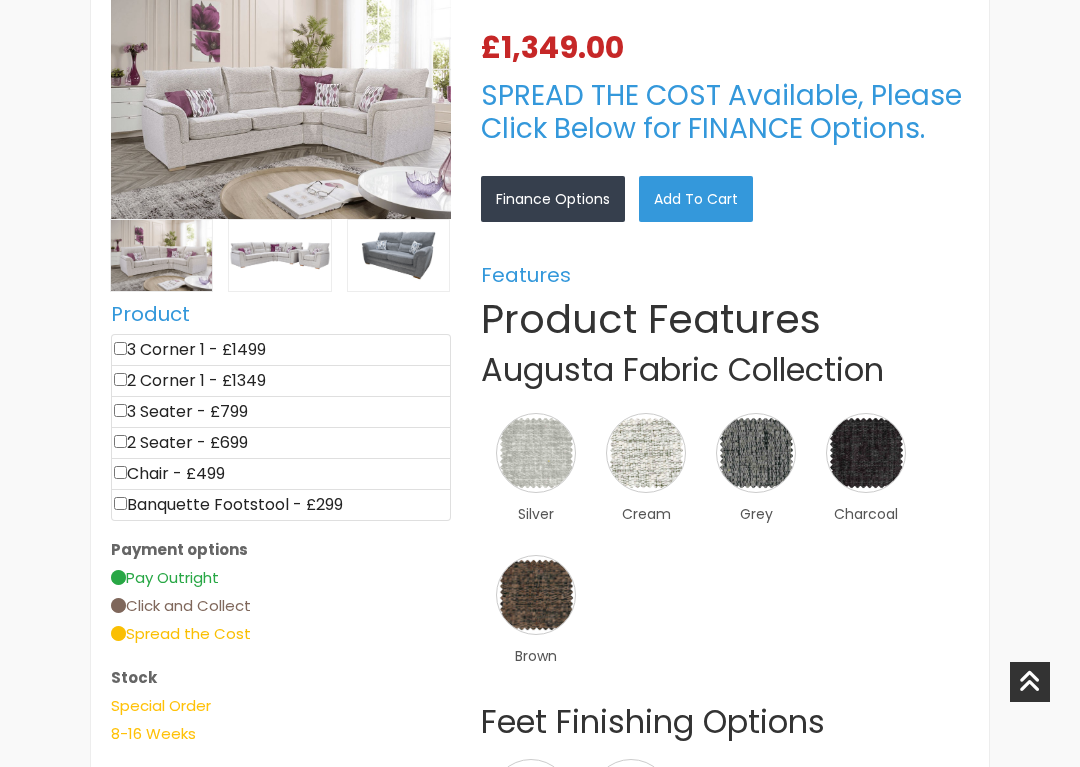 click at bounding box center (536, 595) 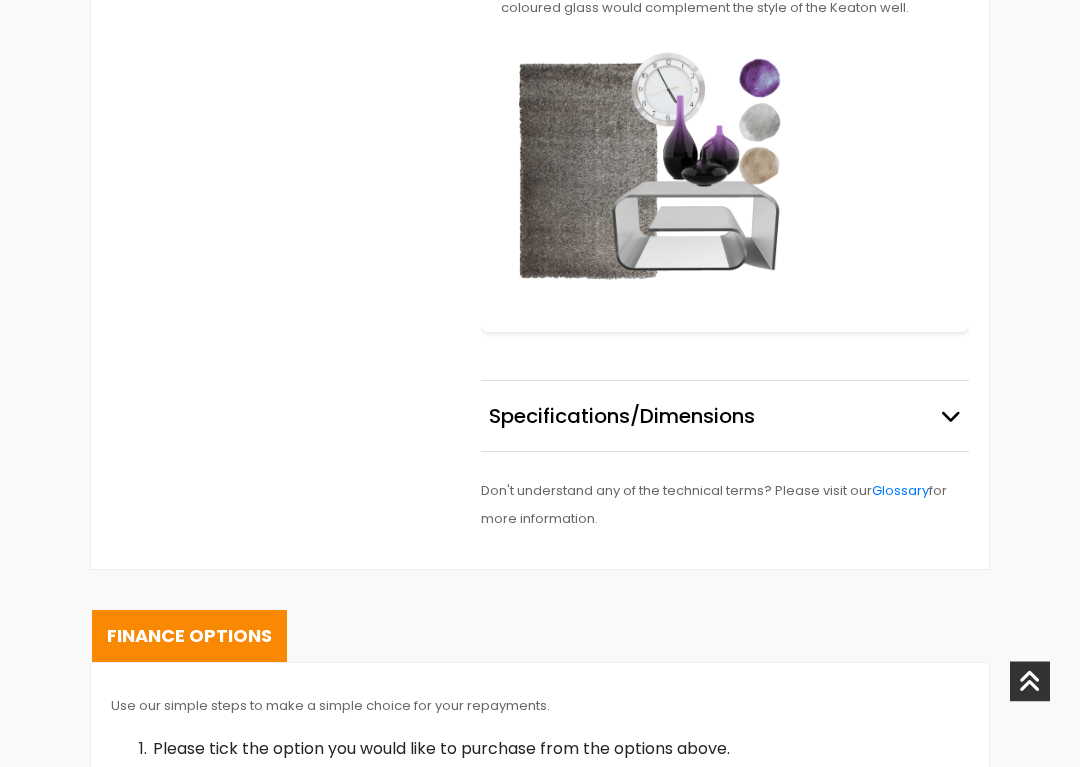 click on "Specifications/Dimensions" at bounding box center [725, 417] 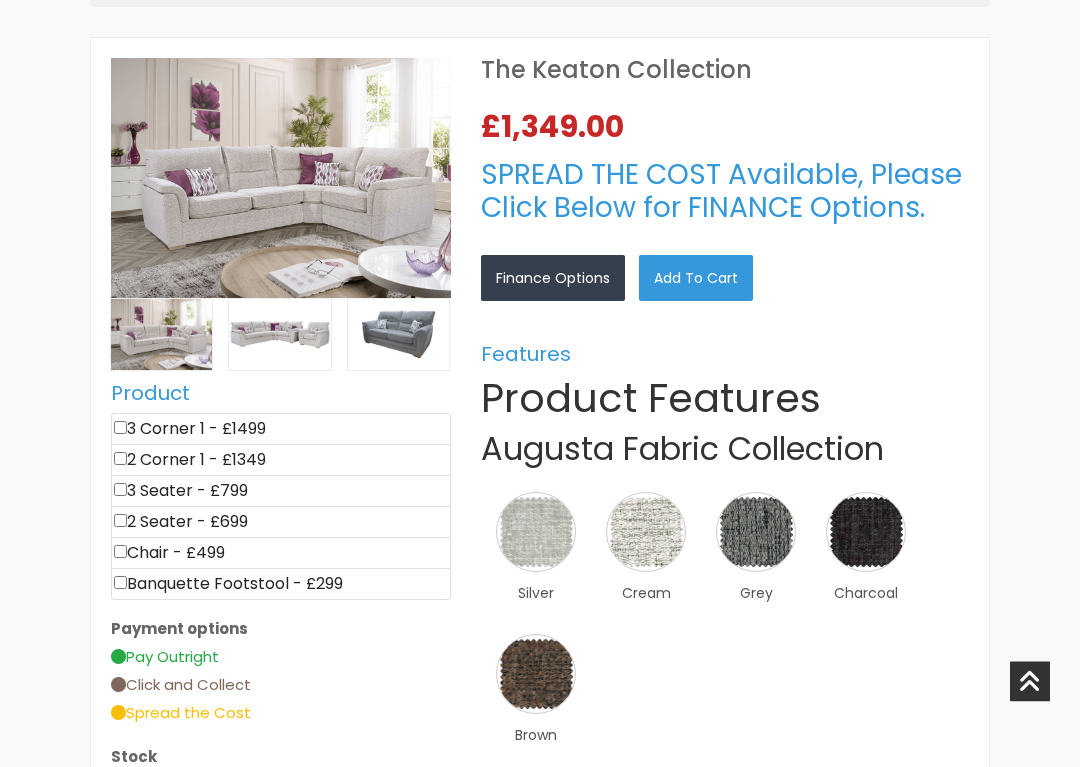 scroll, scrollTop: 524, scrollLeft: 0, axis: vertical 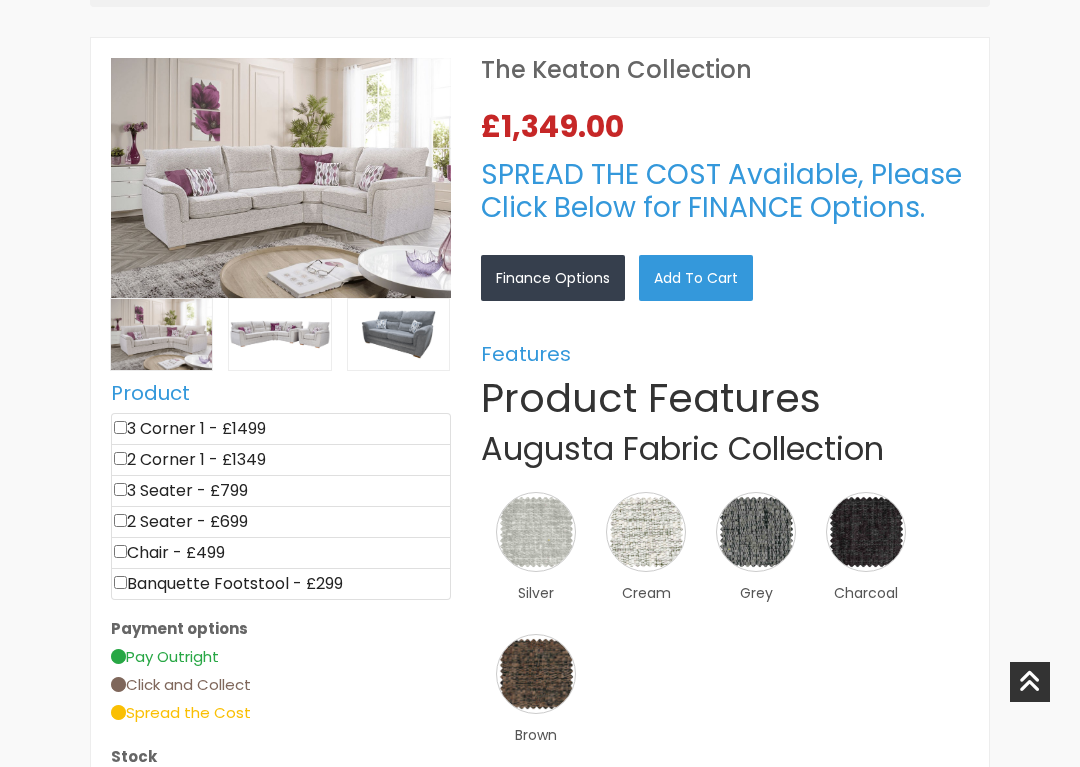 click on "2 Seater - £699" at bounding box center (281, 522) 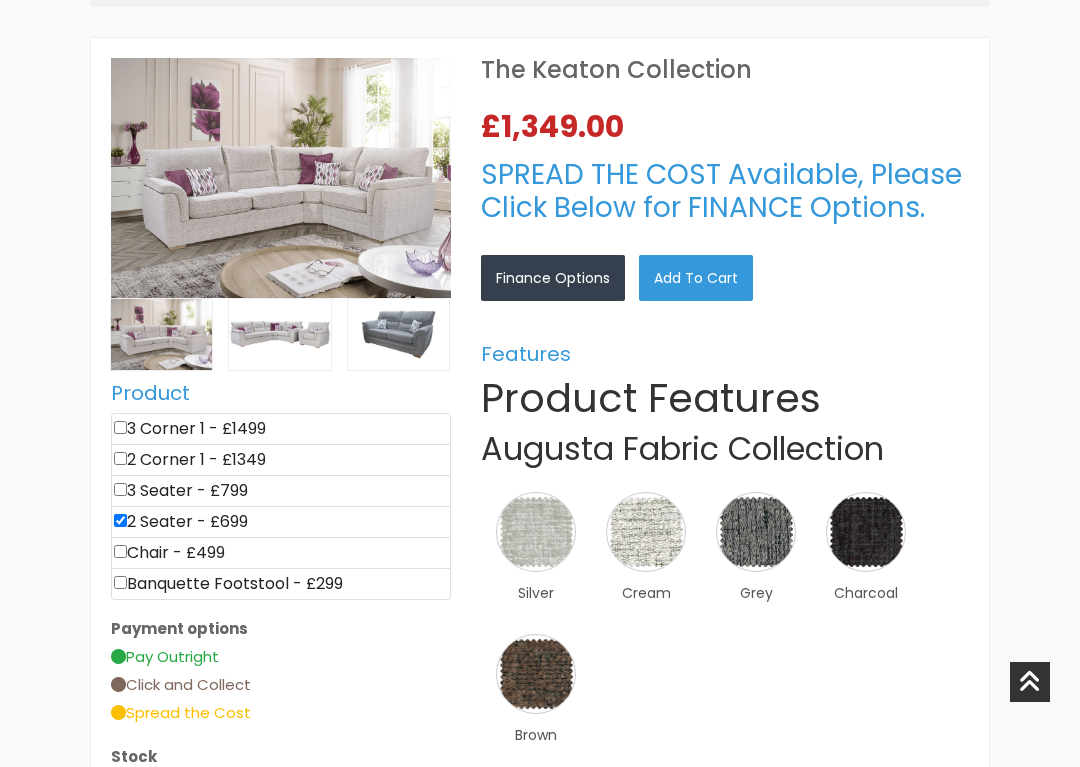 type on "699" 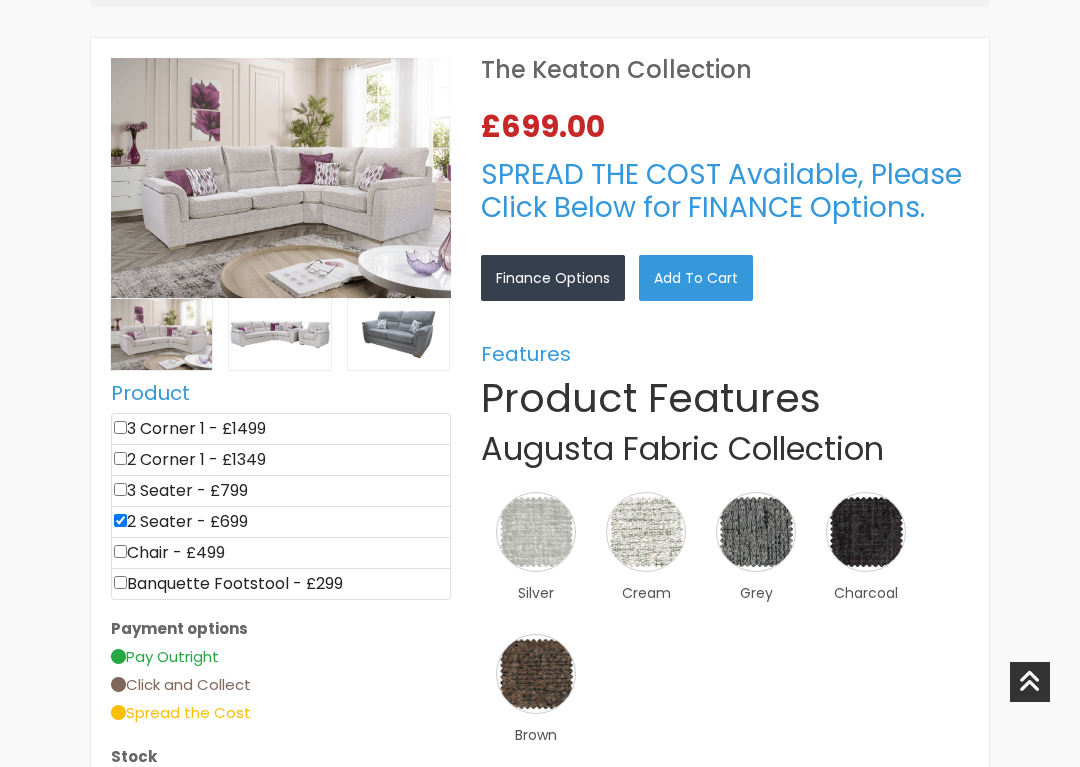 click at bounding box center (120, 551) 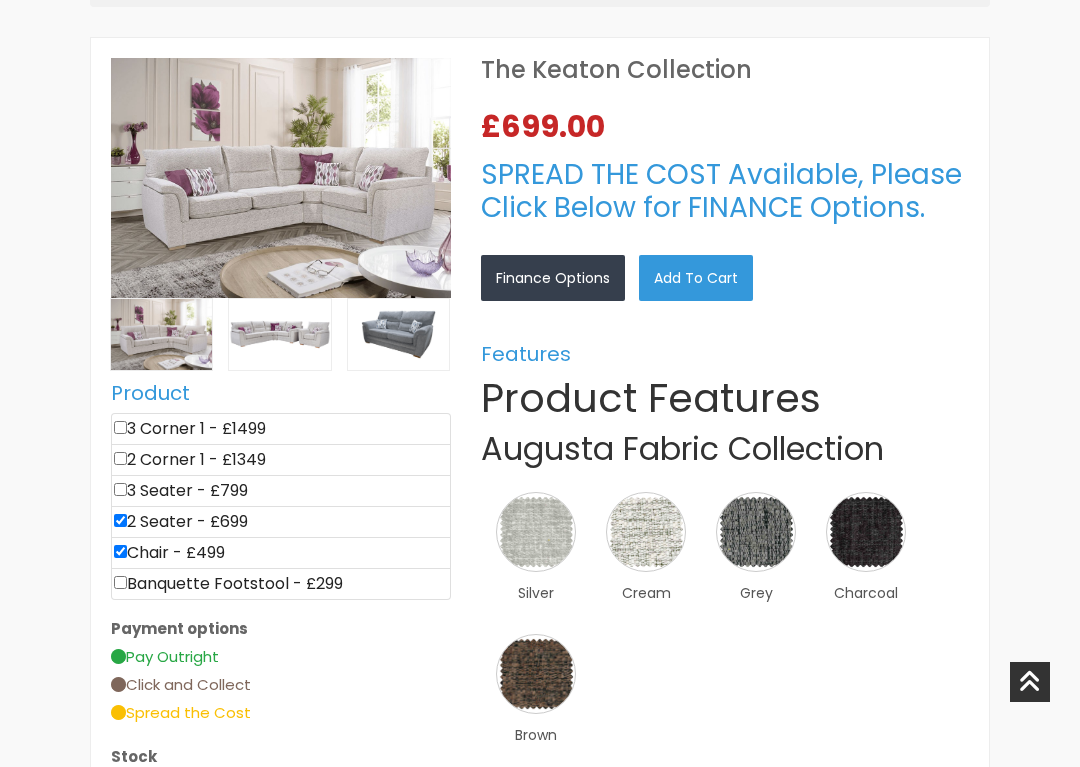 type on "1198" 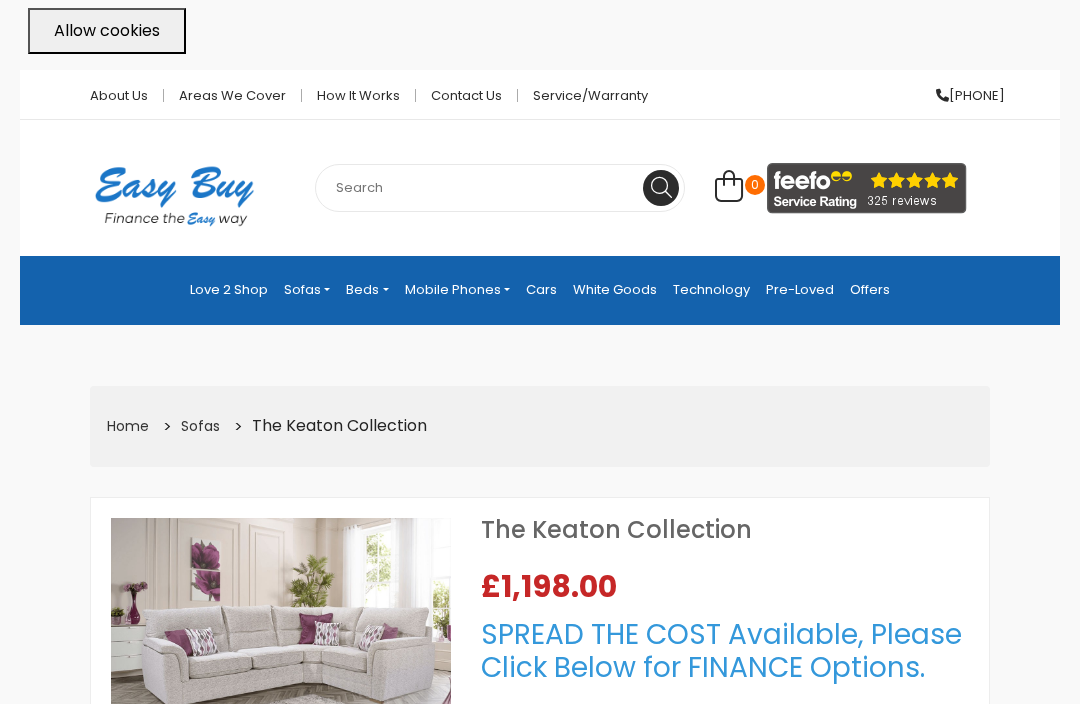 scroll, scrollTop: 761, scrollLeft: 0, axis: vertical 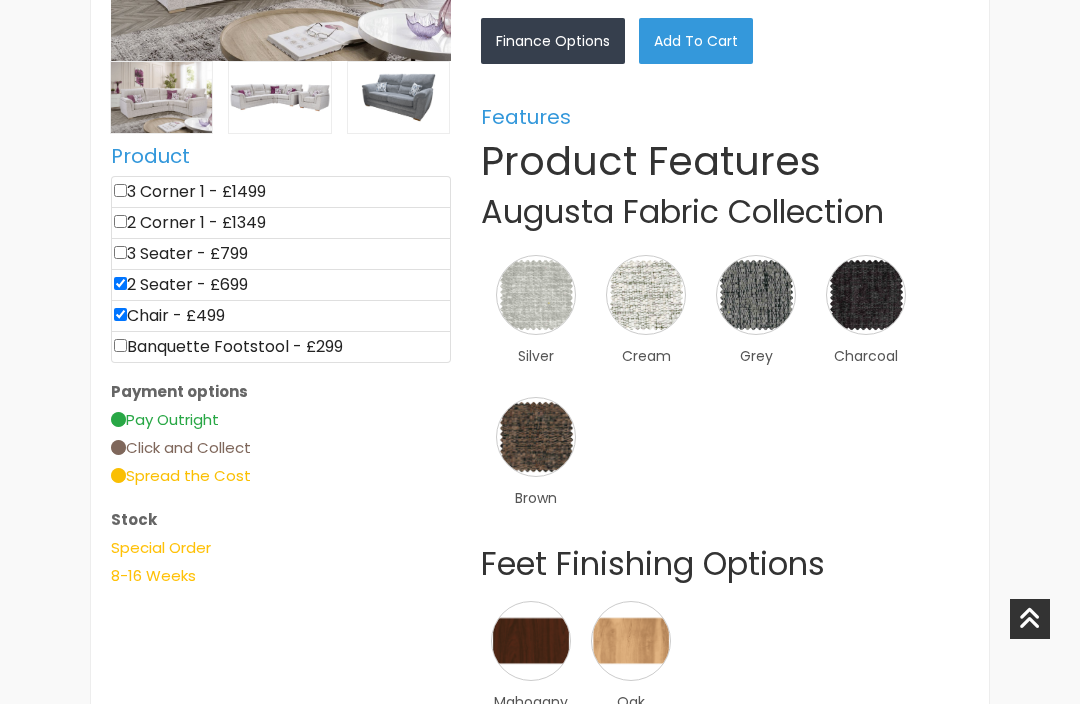 click on "×" at bounding box center [0, 0] 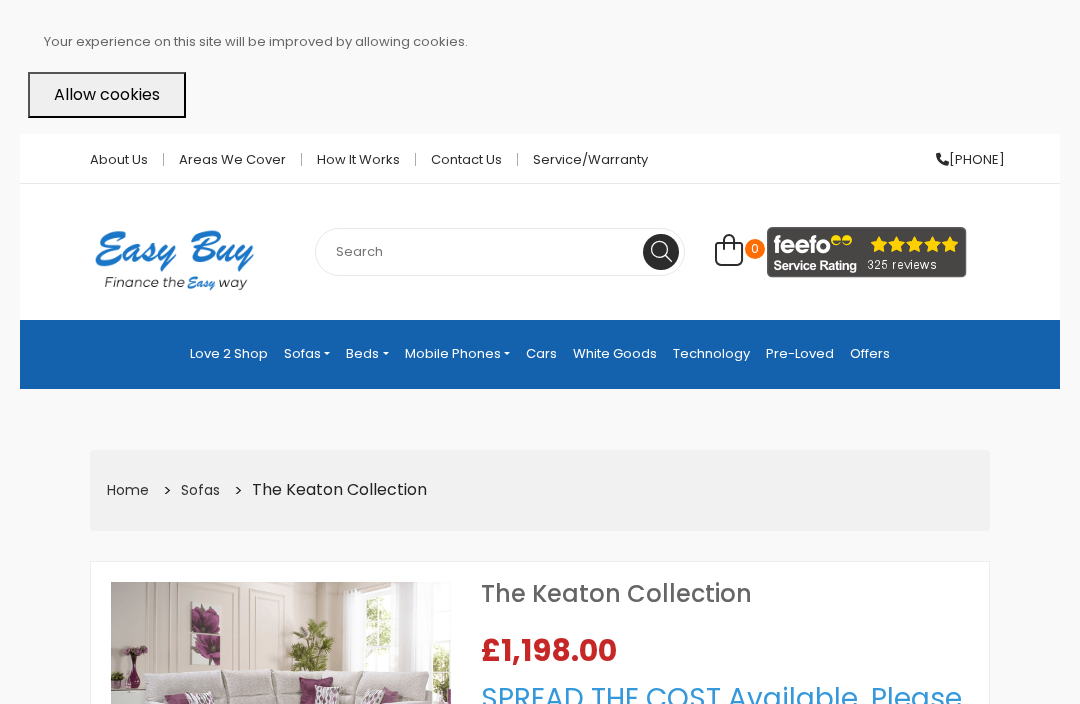 scroll, scrollTop: 761, scrollLeft: 0, axis: vertical 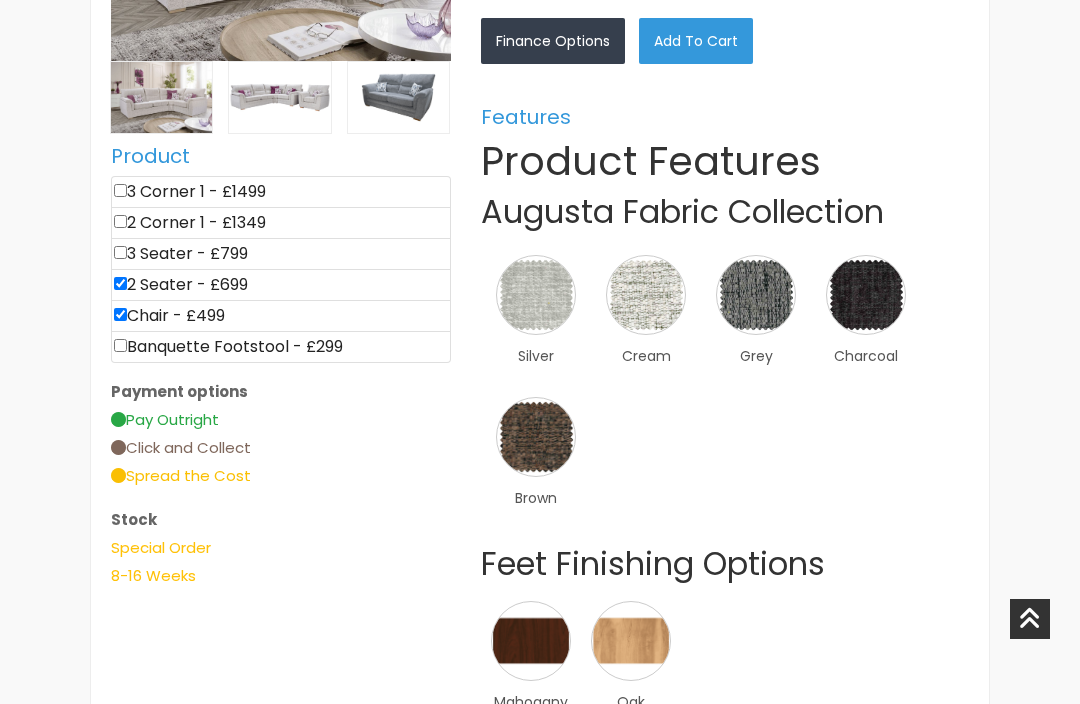 click on "×" at bounding box center (0, 0) 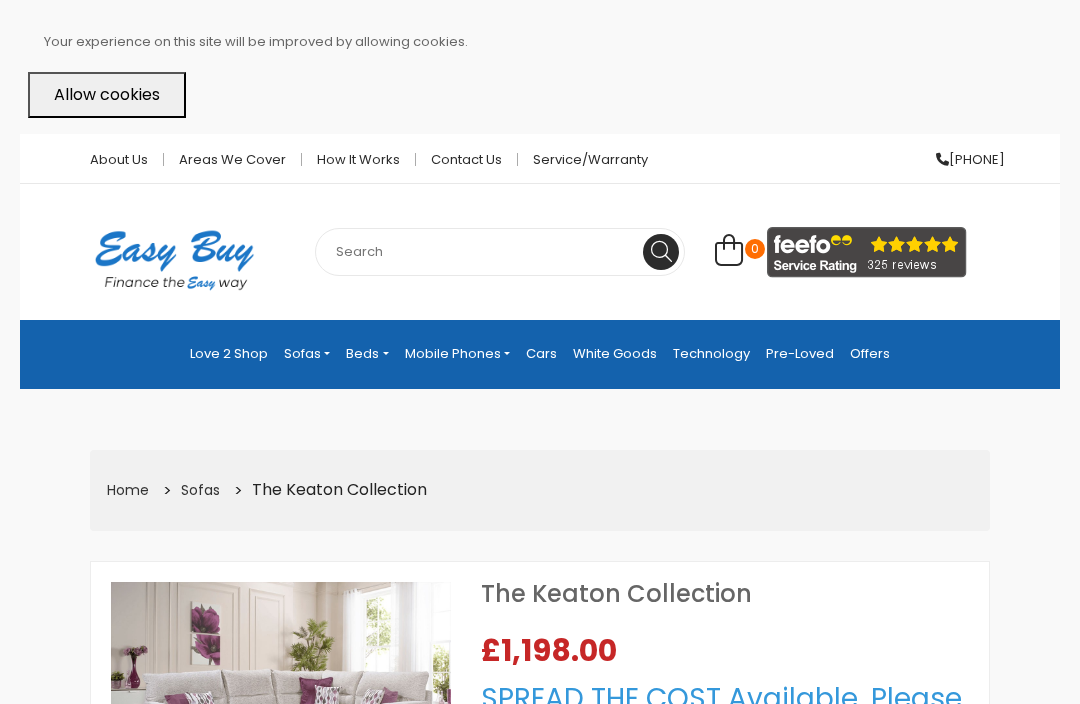 scroll, scrollTop: 761, scrollLeft: 0, axis: vertical 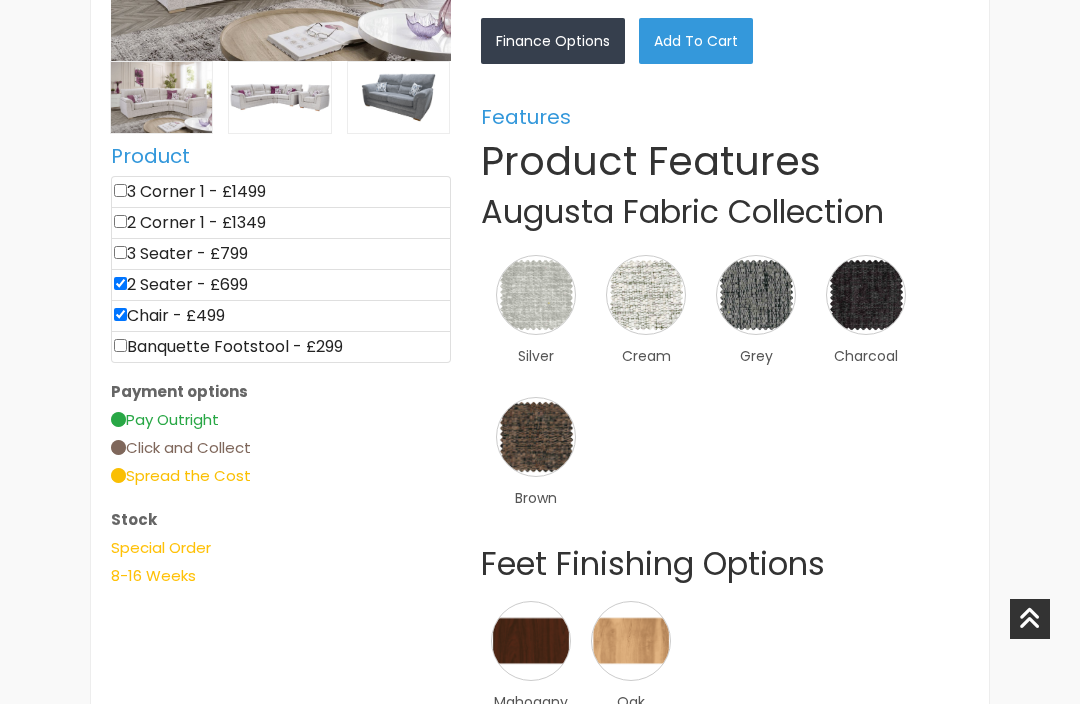 click on "×" at bounding box center (0, 0) 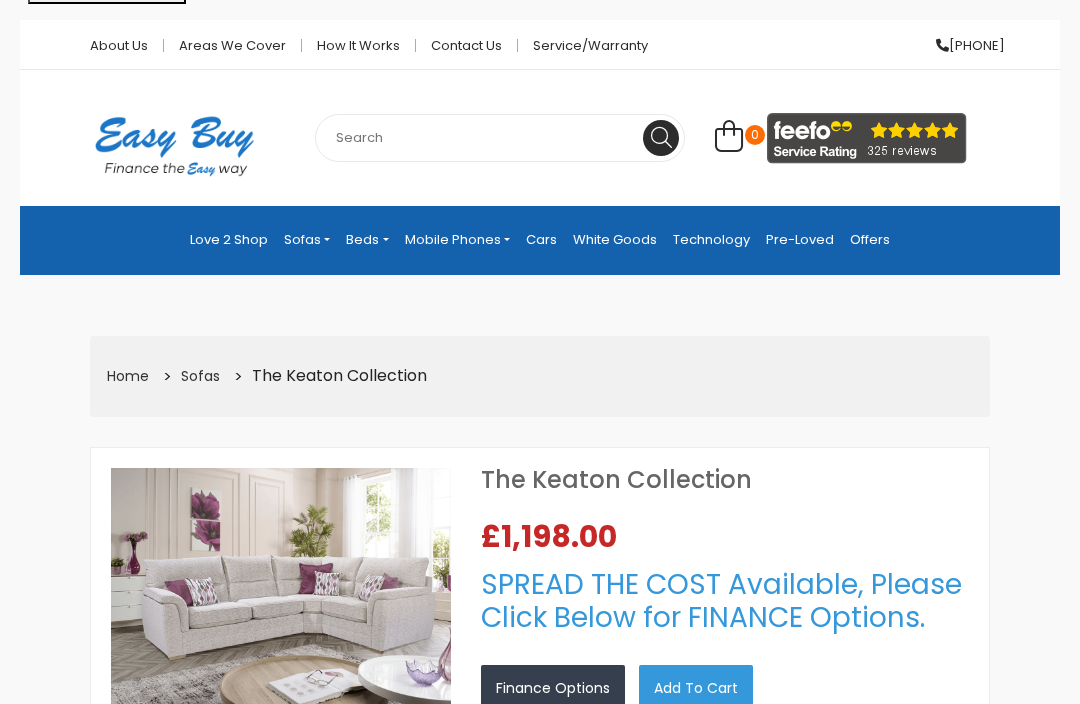scroll, scrollTop: 761, scrollLeft: 0, axis: vertical 